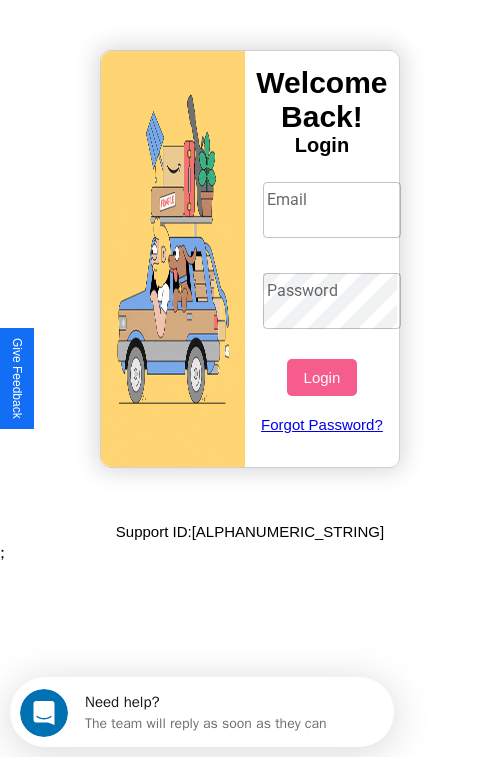 scroll, scrollTop: 0, scrollLeft: 0, axis: both 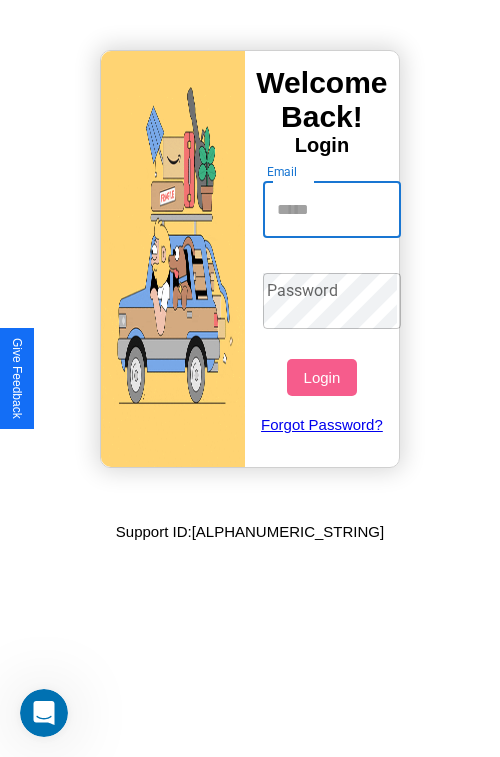 click on "Email" at bounding box center (332, 210) 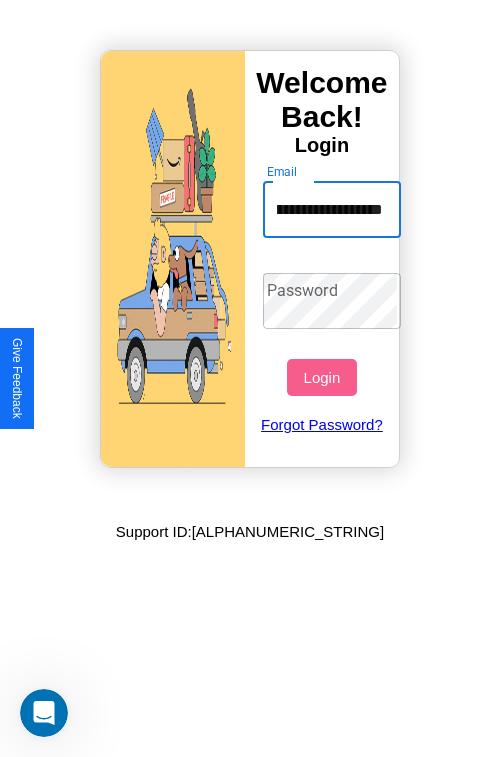 scroll, scrollTop: 0, scrollLeft: 90, axis: horizontal 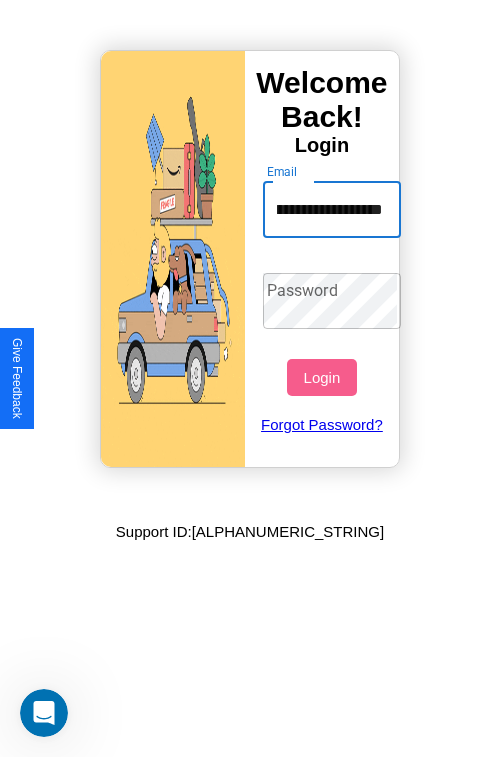 type on "**********" 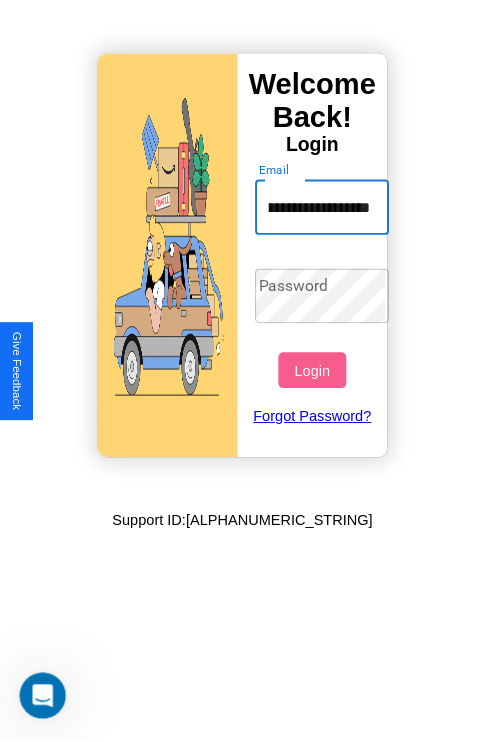 scroll, scrollTop: 0, scrollLeft: 0, axis: both 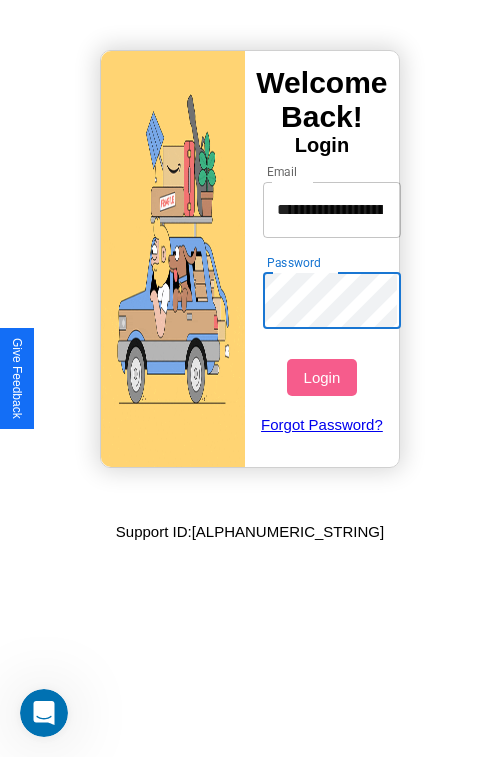 click on "Login" at bounding box center [321, 377] 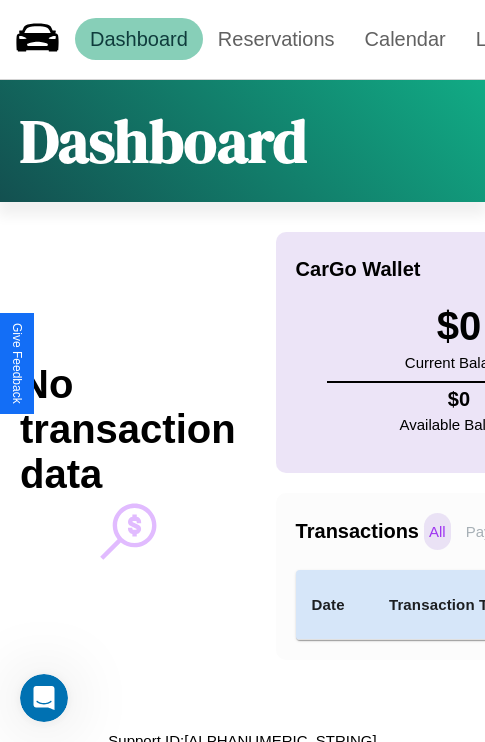 scroll, scrollTop: 0, scrollLeft: 0, axis: both 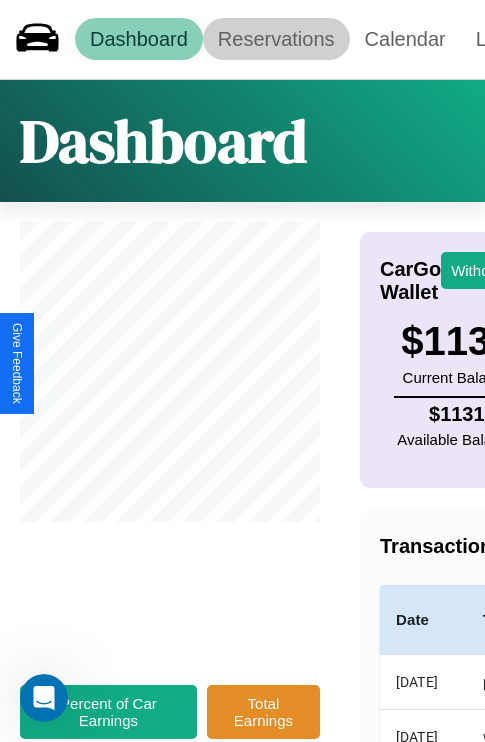 click on "Reservations" at bounding box center [276, 39] 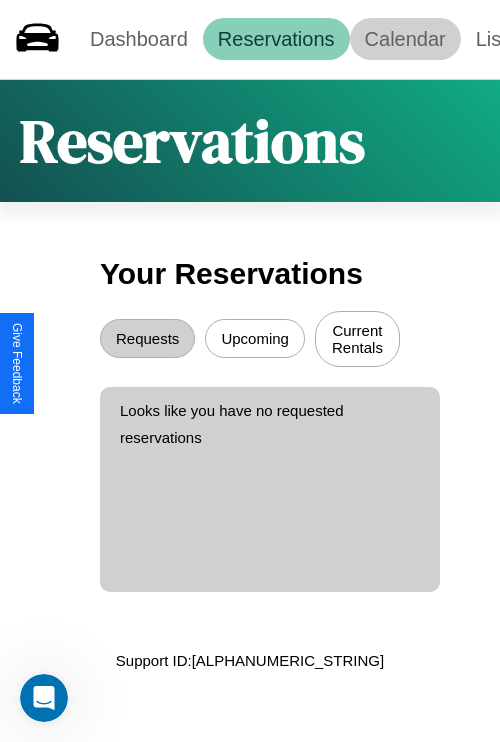 click on "Calendar" at bounding box center [405, 39] 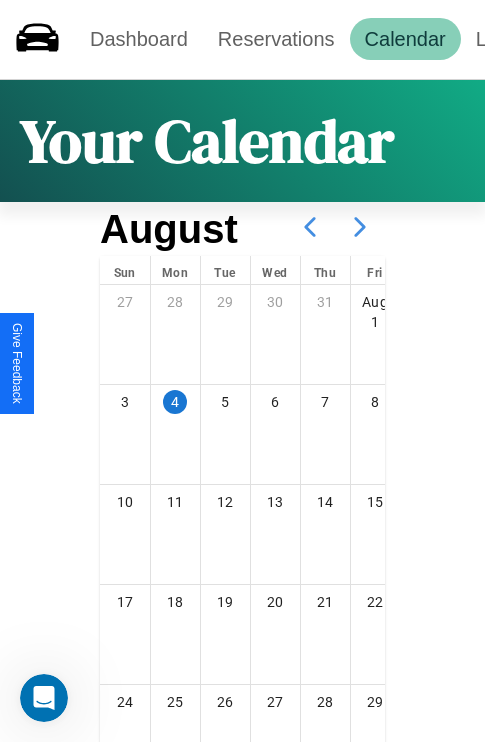 click 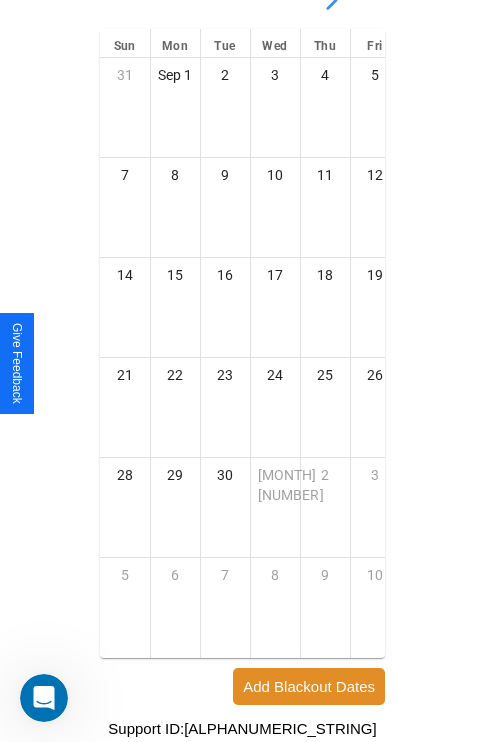scroll, scrollTop: 296, scrollLeft: 0, axis: vertical 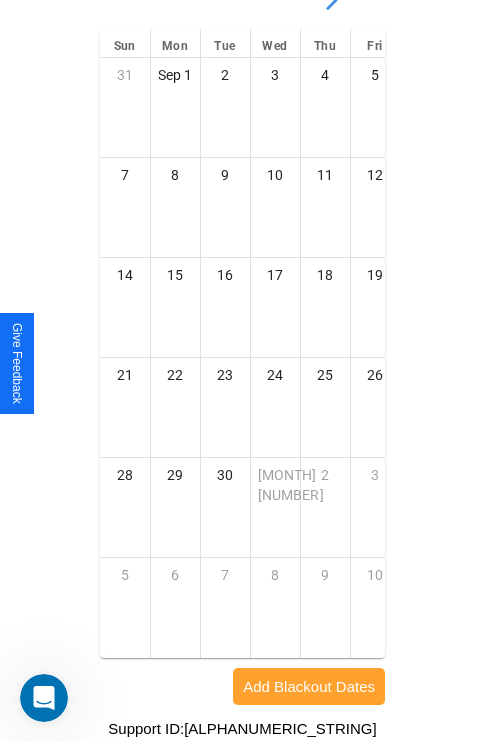 click on "Add Blackout Dates" at bounding box center (309, 686) 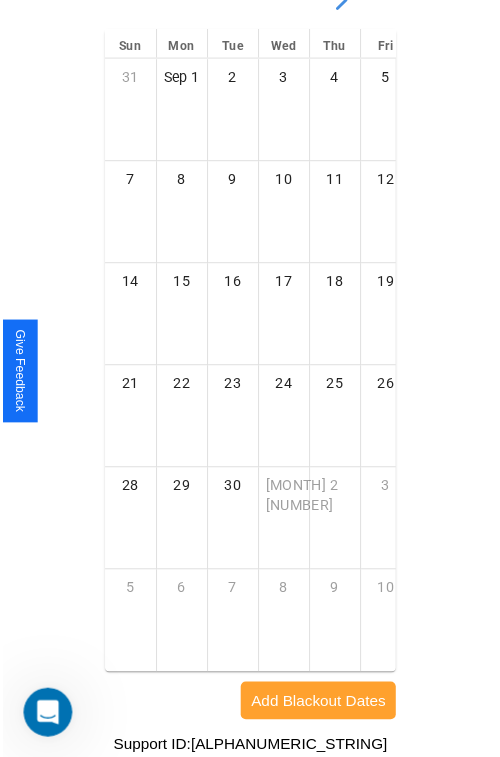 scroll, scrollTop: 281, scrollLeft: 0, axis: vertical 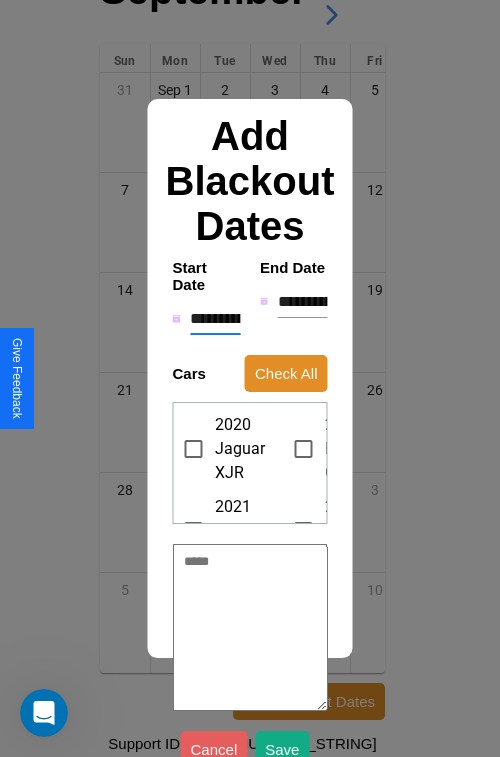 click on "**********" at bounding box center (215, 319) 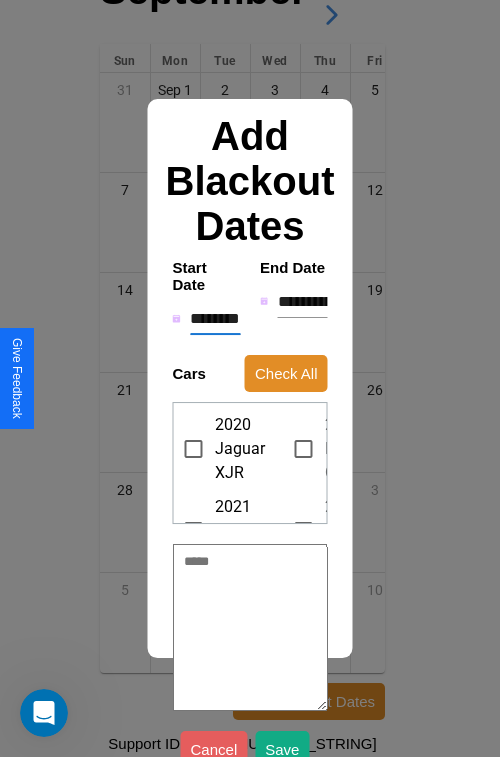 type on "*" 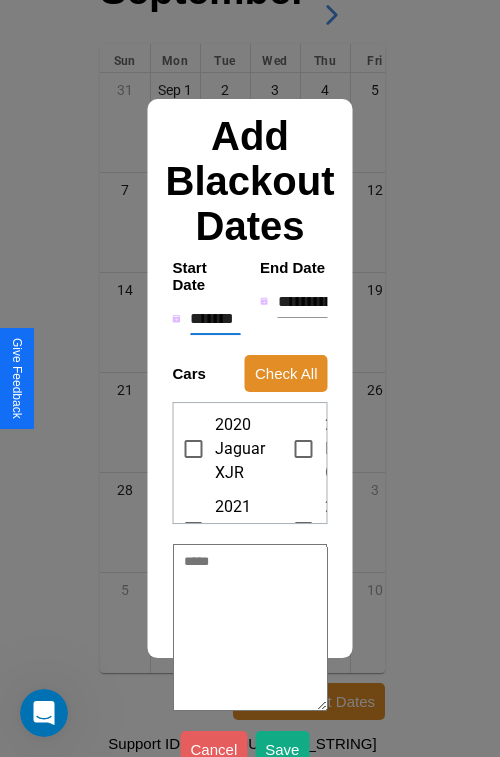 type on "*" 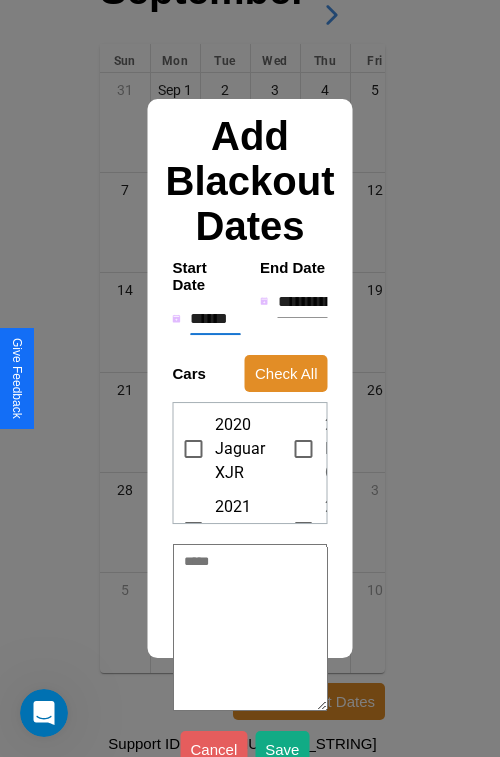 type on "*" 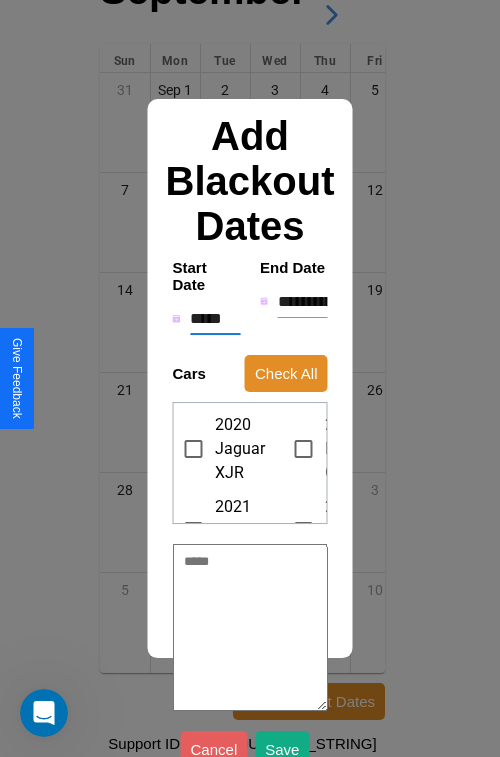 type on "*" 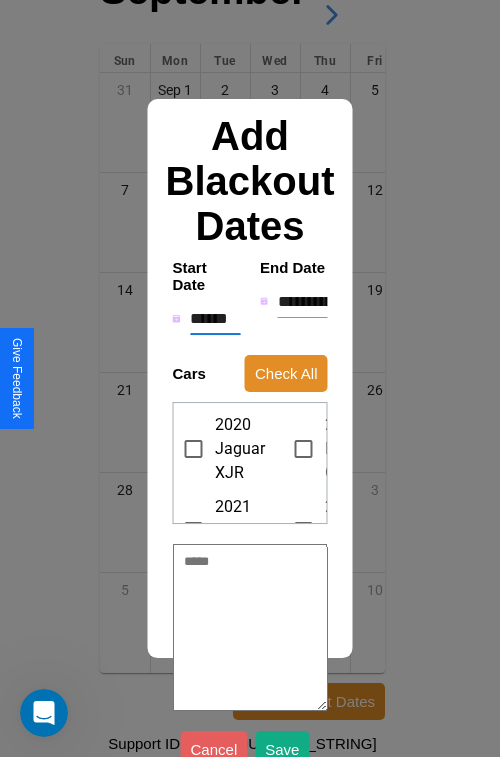type on "*" 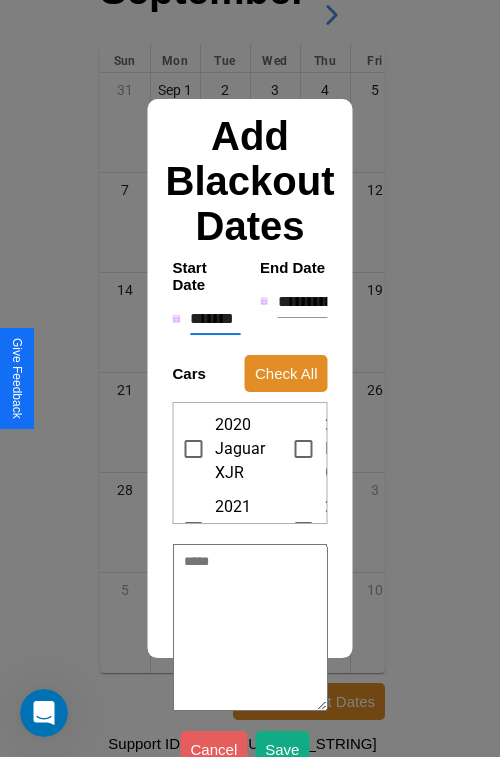 type on "*" 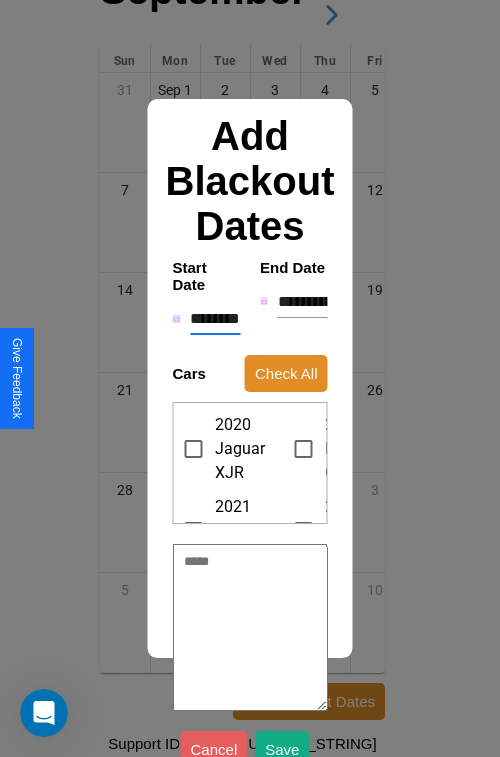 type on "*" 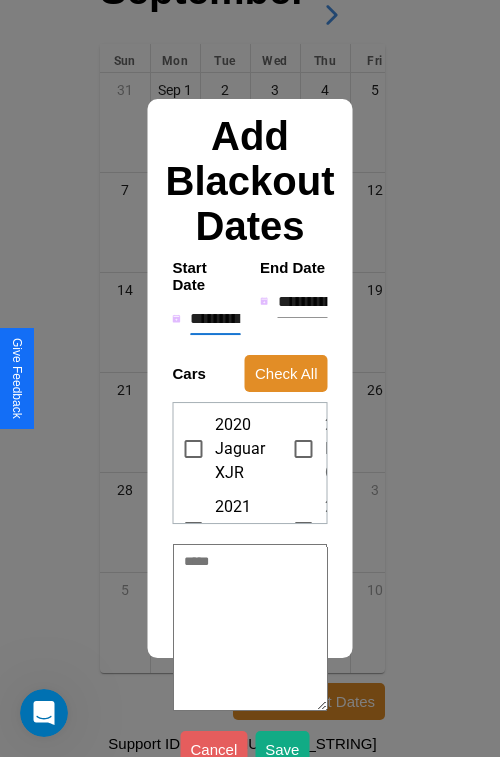 type on "*" 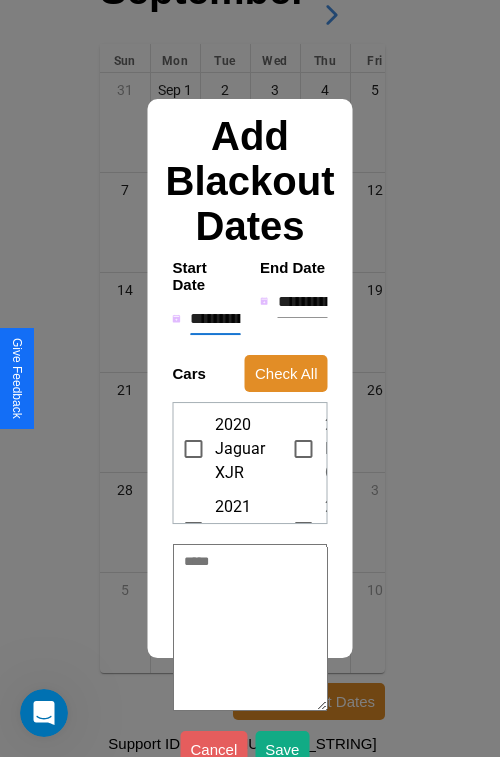 type on "*" 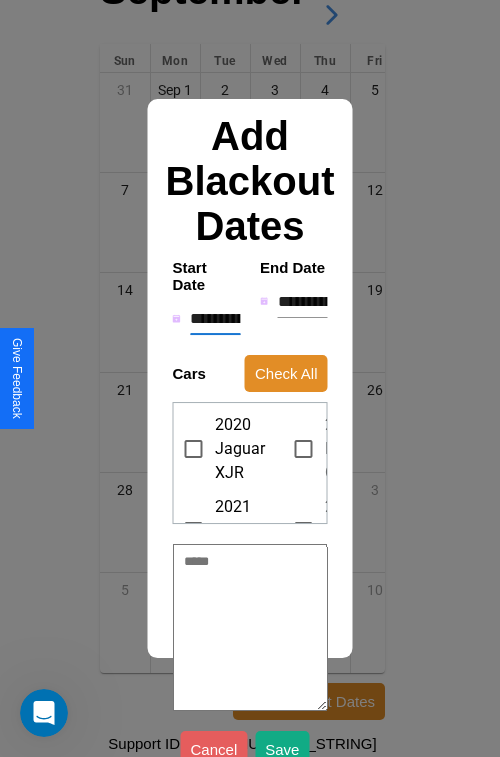 type on "*" 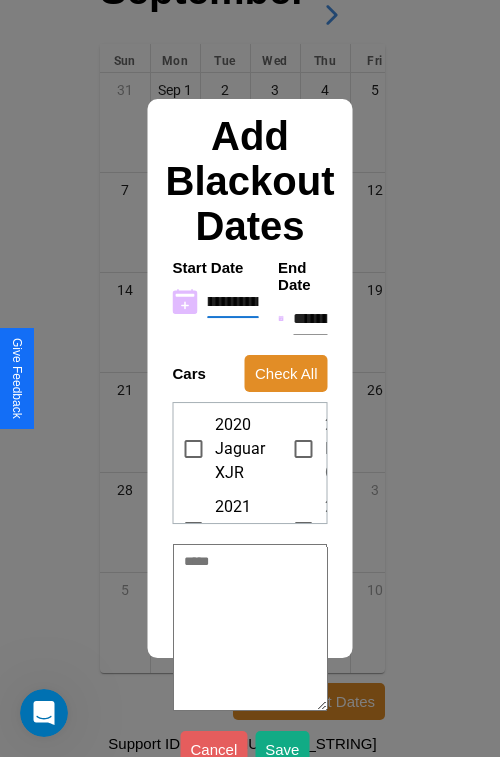 type on "**********" 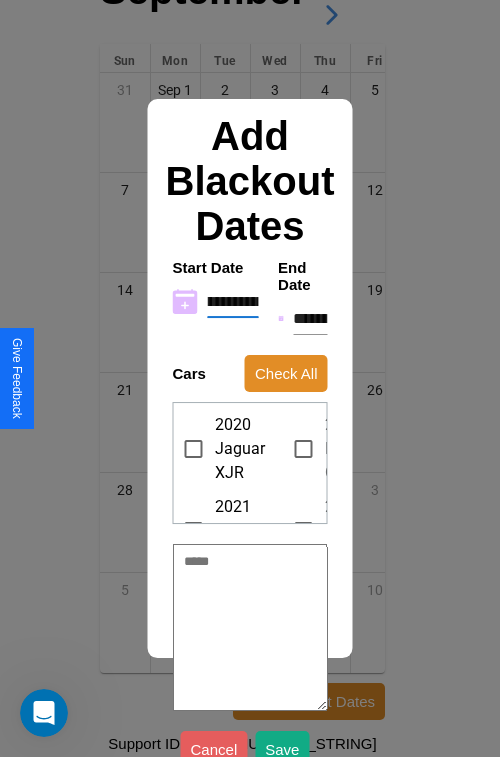 type on "*" 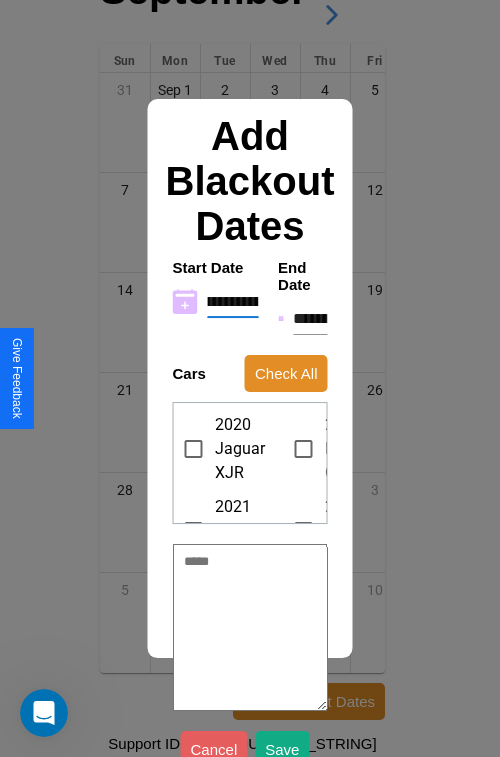 type on "**********" 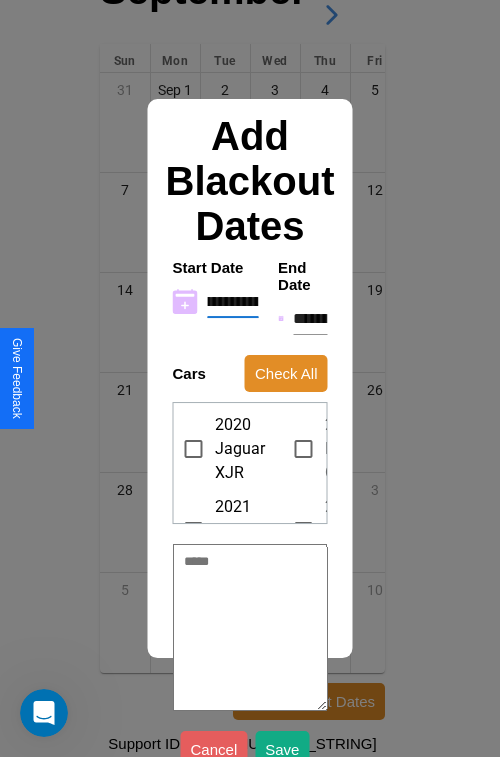 type on "*" 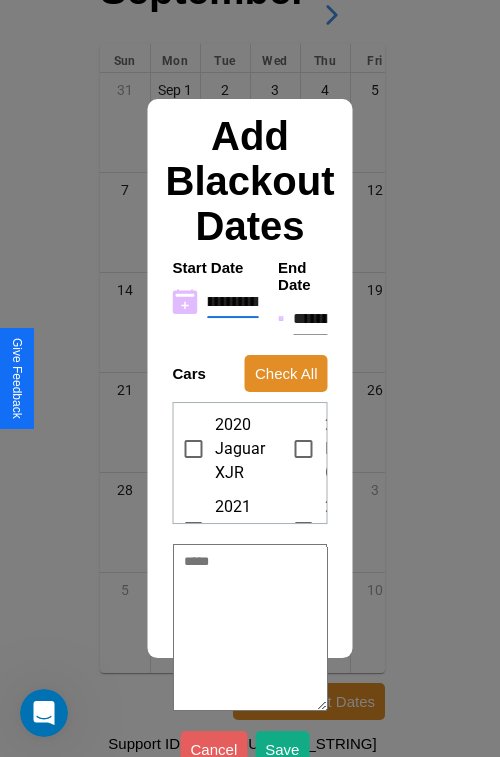 type on "**********" 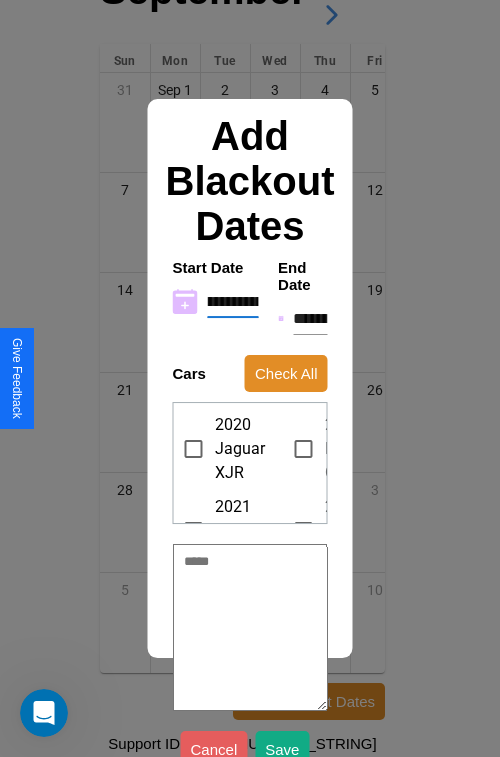 type on "*" 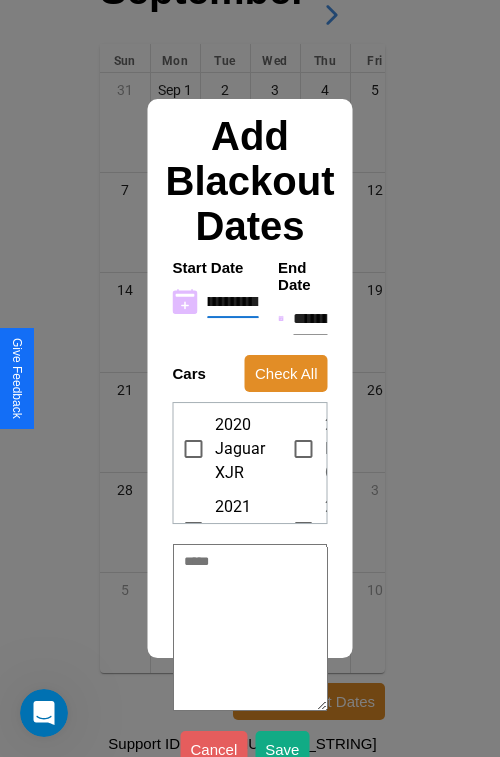 type on "**********" 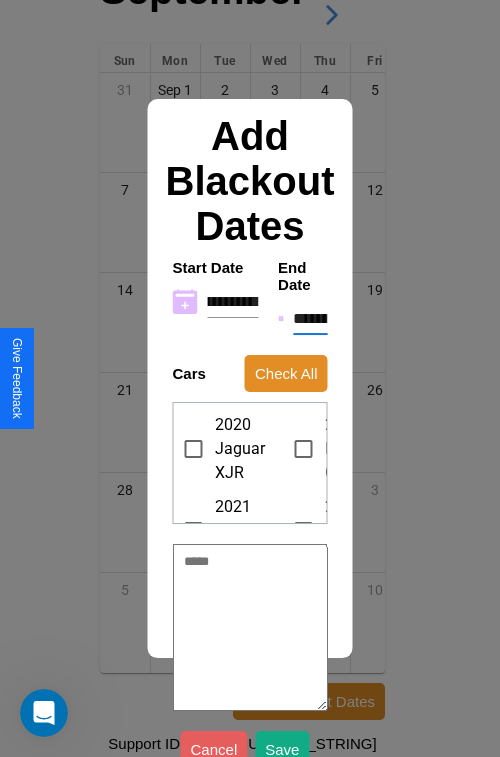 scroll, scrollTop: 0, scrollLeft: 0, axis: both 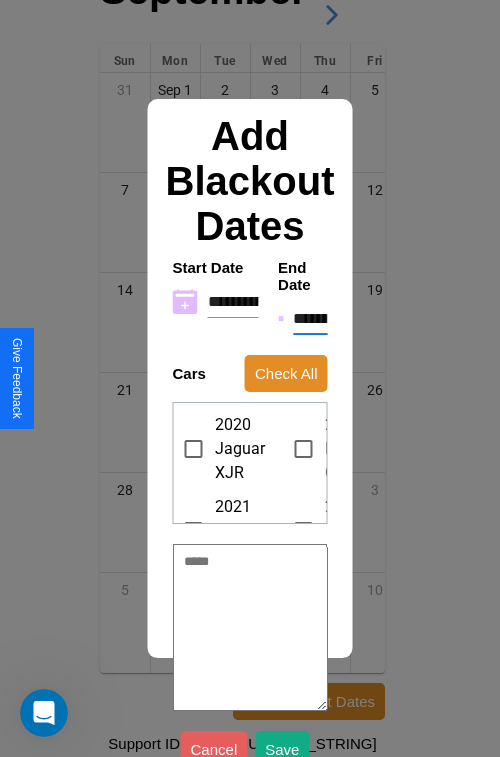 click on "**********" at bounding box center (310, 319) 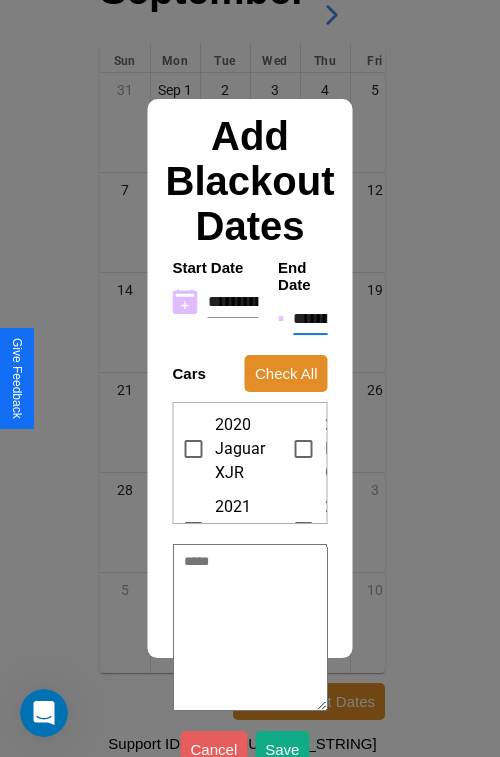 type on "*" 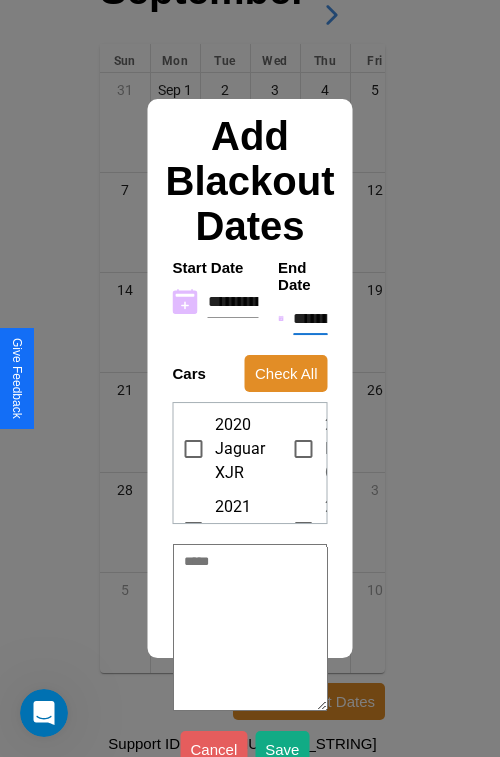 type on "*" 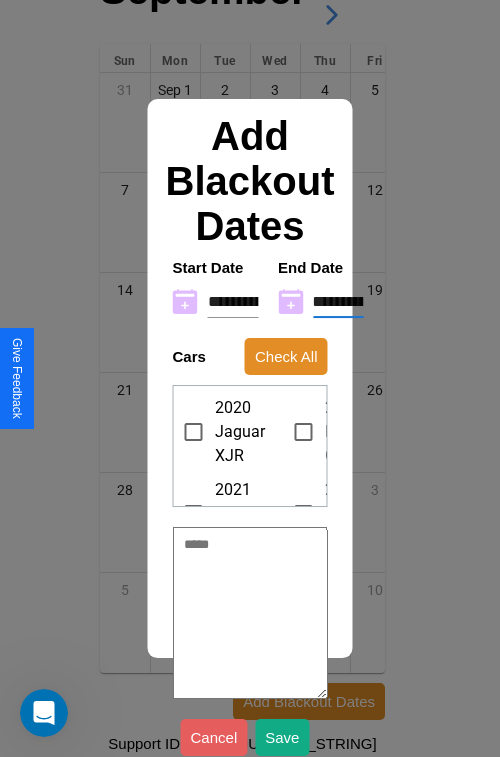 type on "**********" 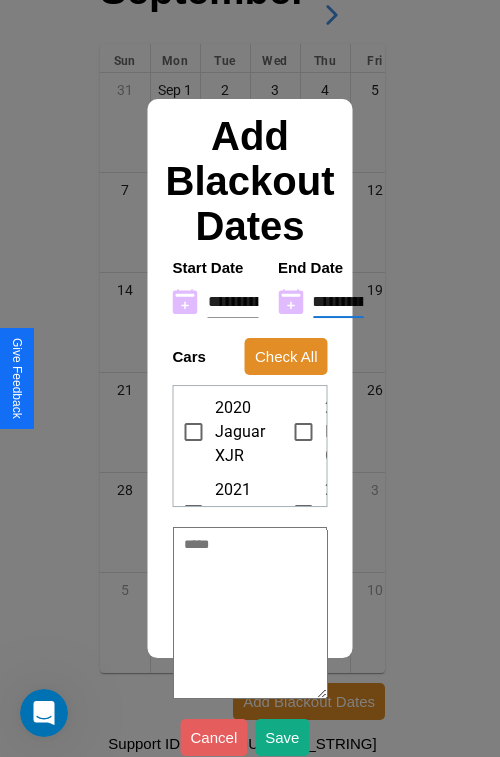 type on "*" 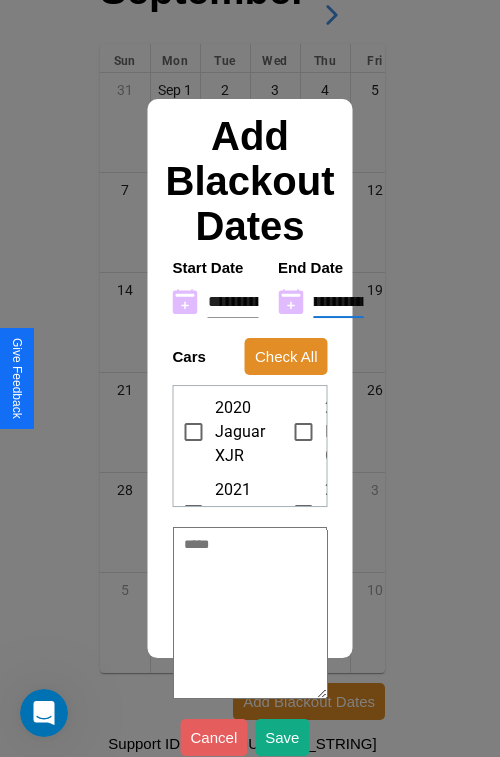 type on "**********" 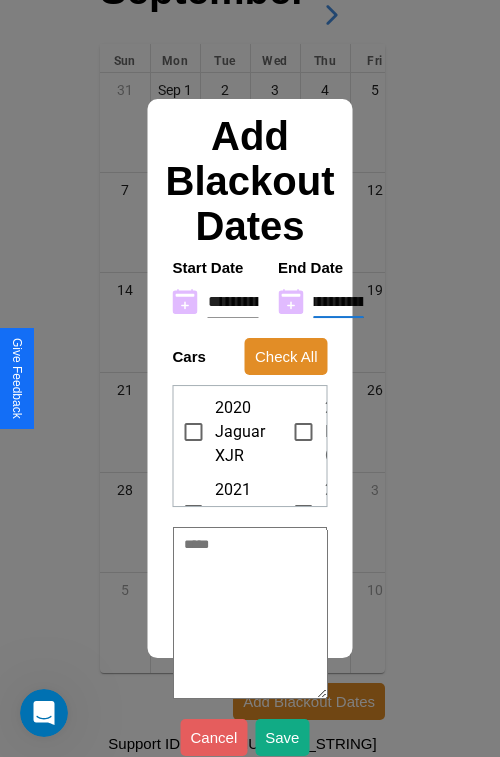 type on "**********" 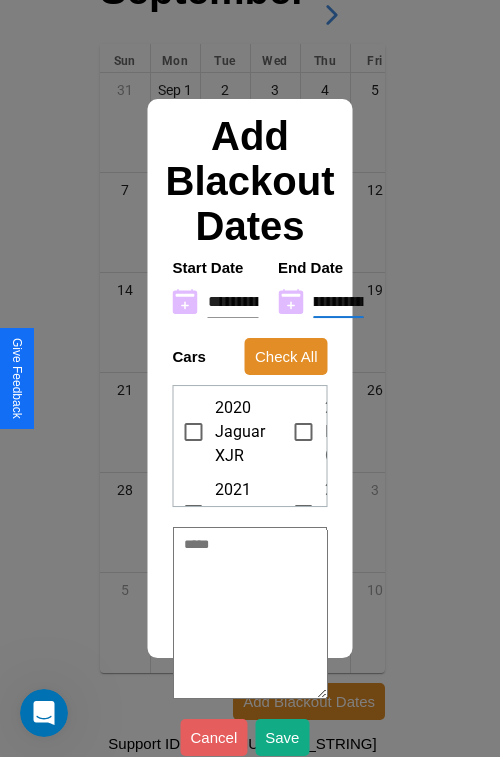 type on "**********" 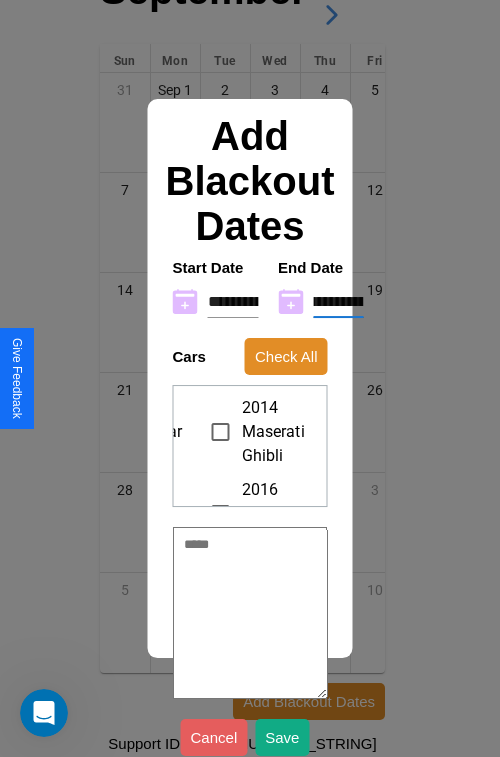 scroll, scrollTop: 0, scrollLeft: 104, axis: horizontal 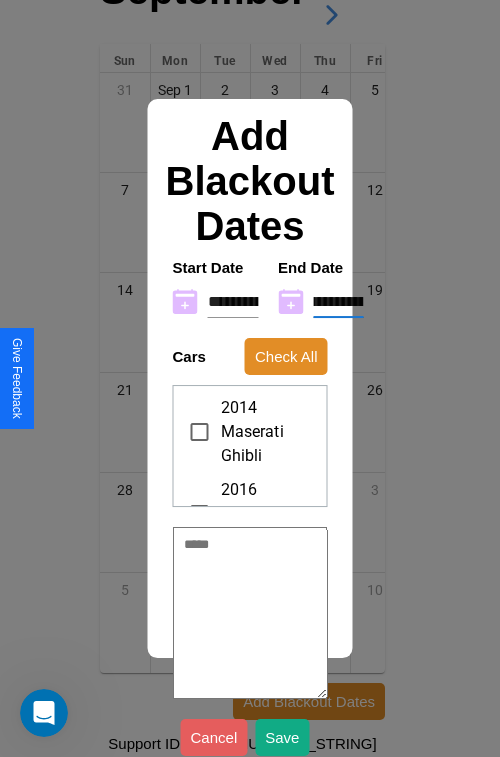 type on "**********" 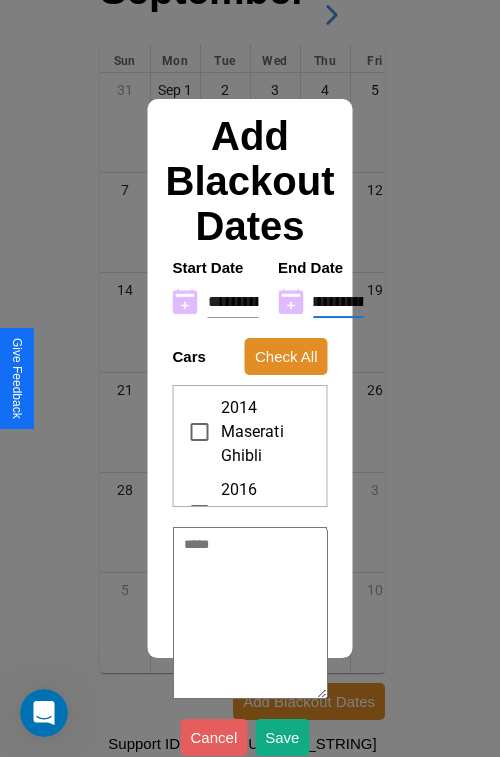 scroll, scrollTop: 0, scrollLeft: 0, axis: both 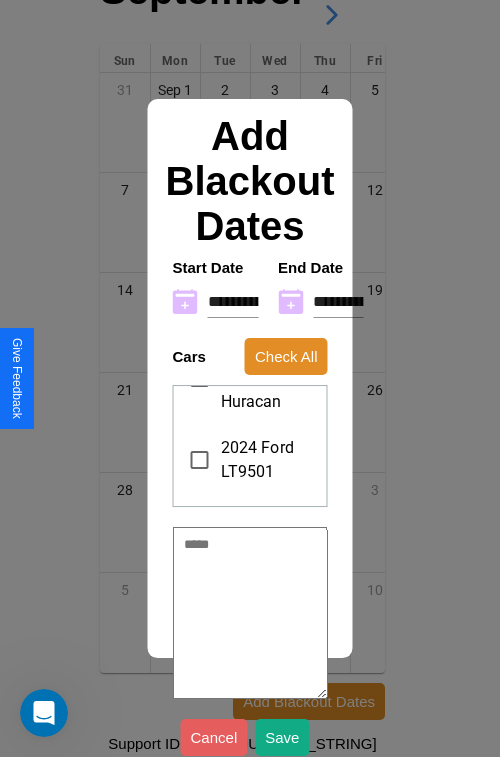 type on "*" 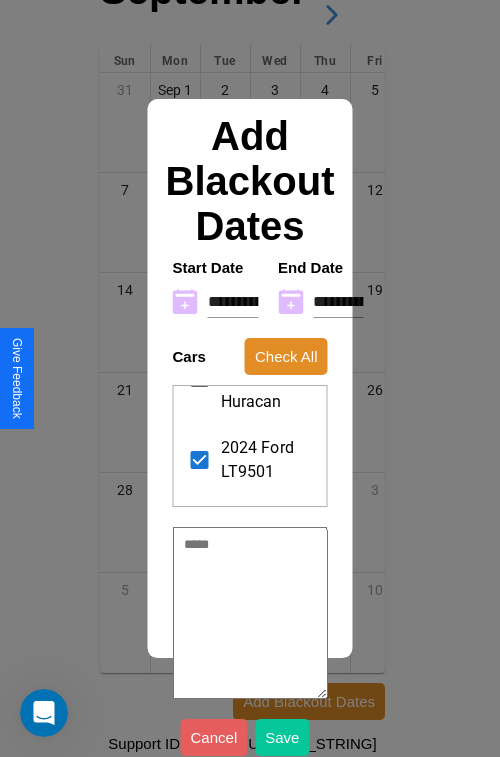 click on "Save" at bounding box center [282, 737] 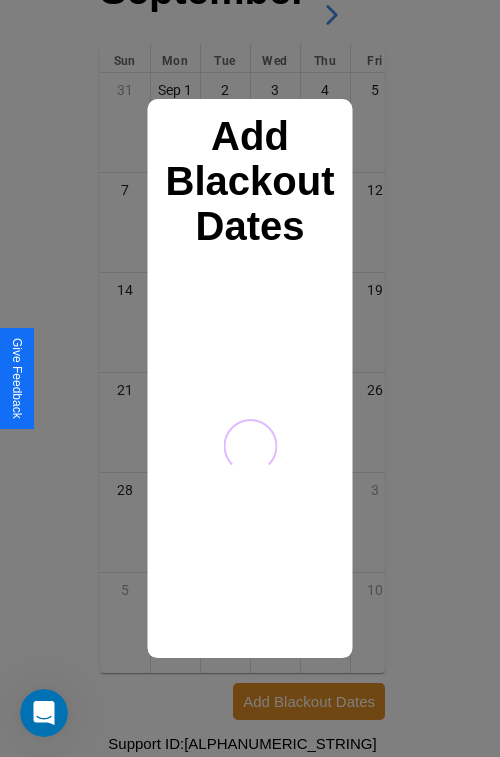 click at bounding box center (250, 378) 